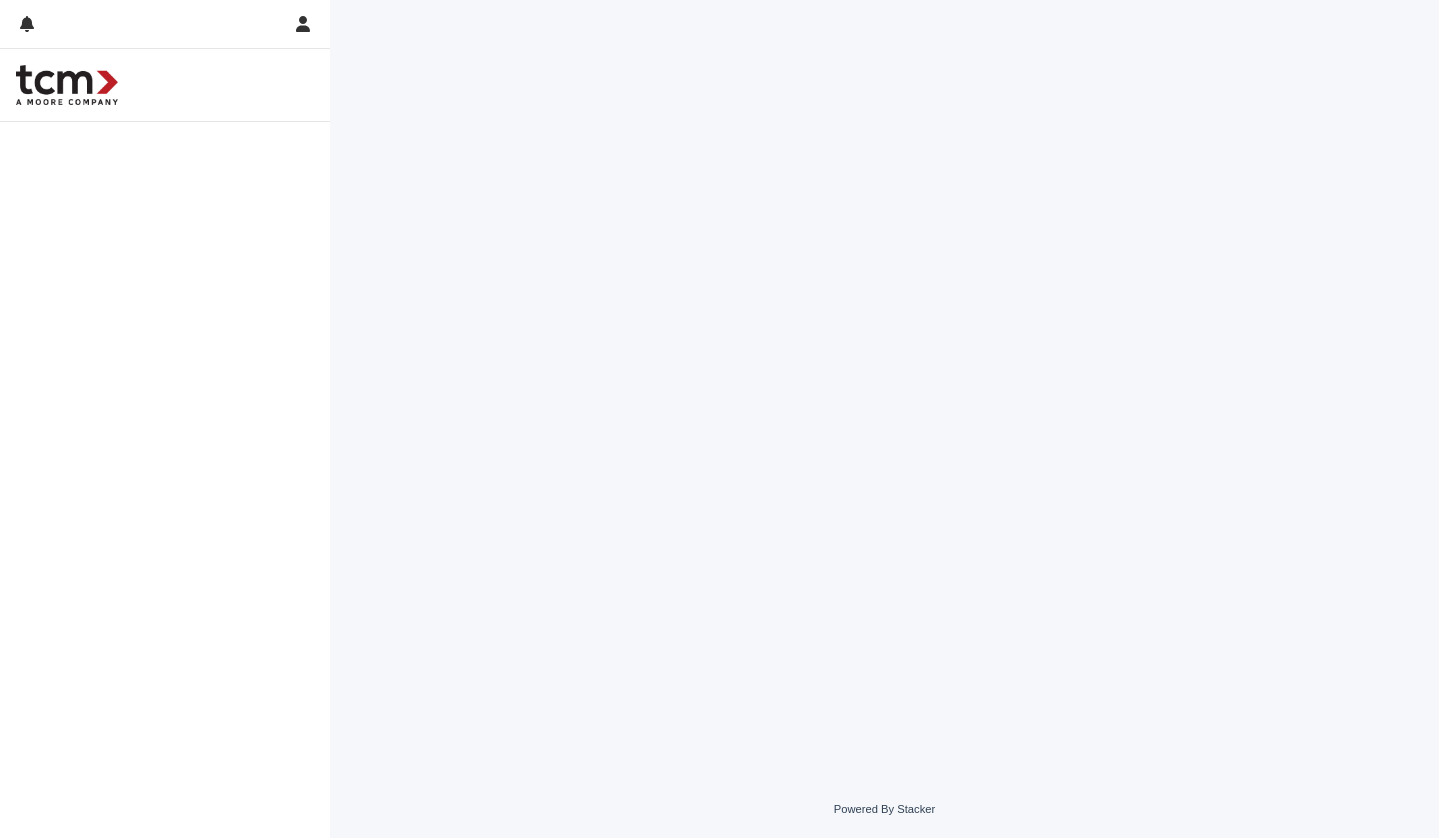 scroll, scrollTop: 0, scrollLeft: 0, axis: both 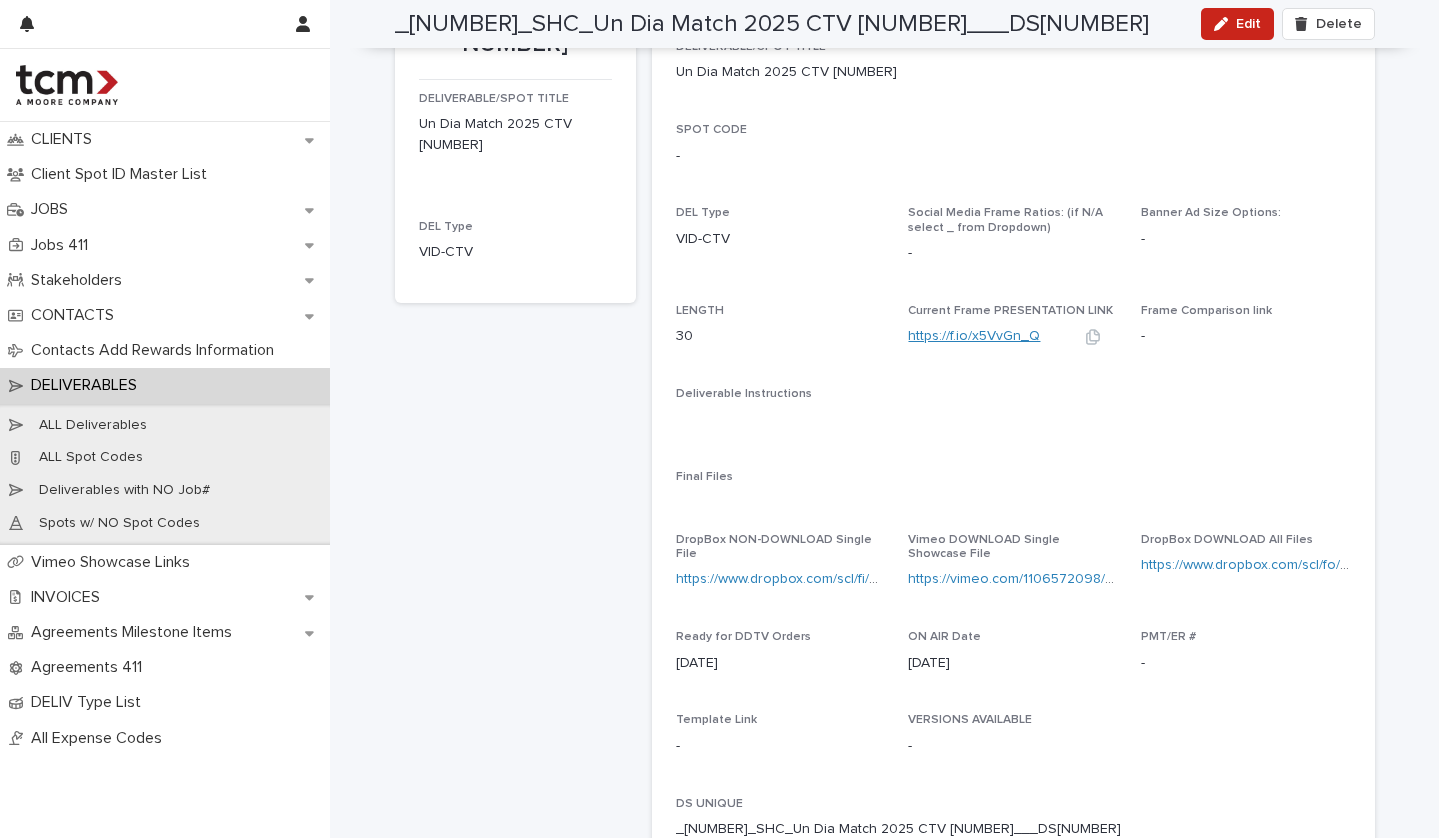 click on "https://f.io/x5VvGn_Q" at bounding box center [974, 336] 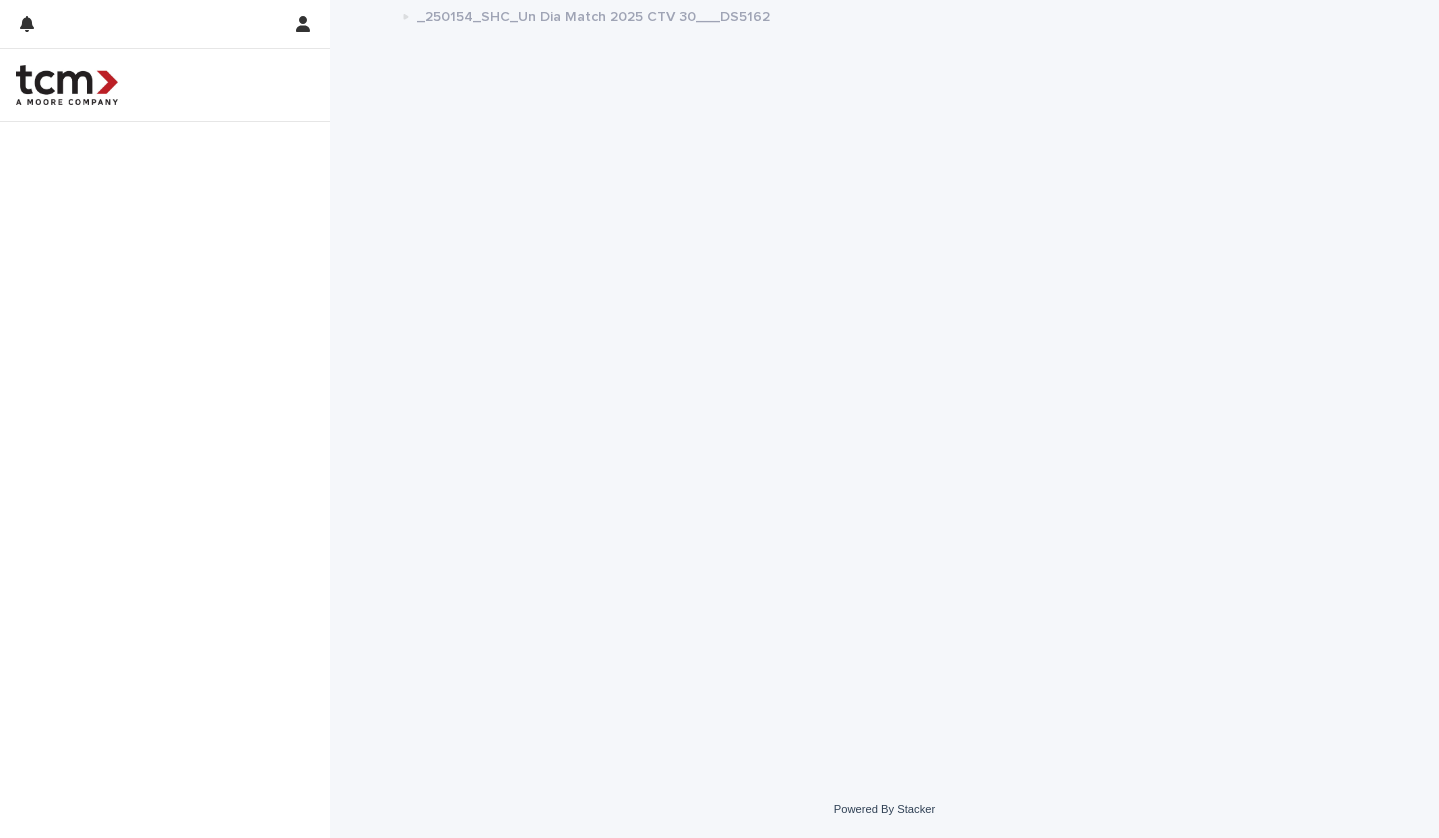 scroll, scrollTop: 0, scrollLeft: 0, axis: both 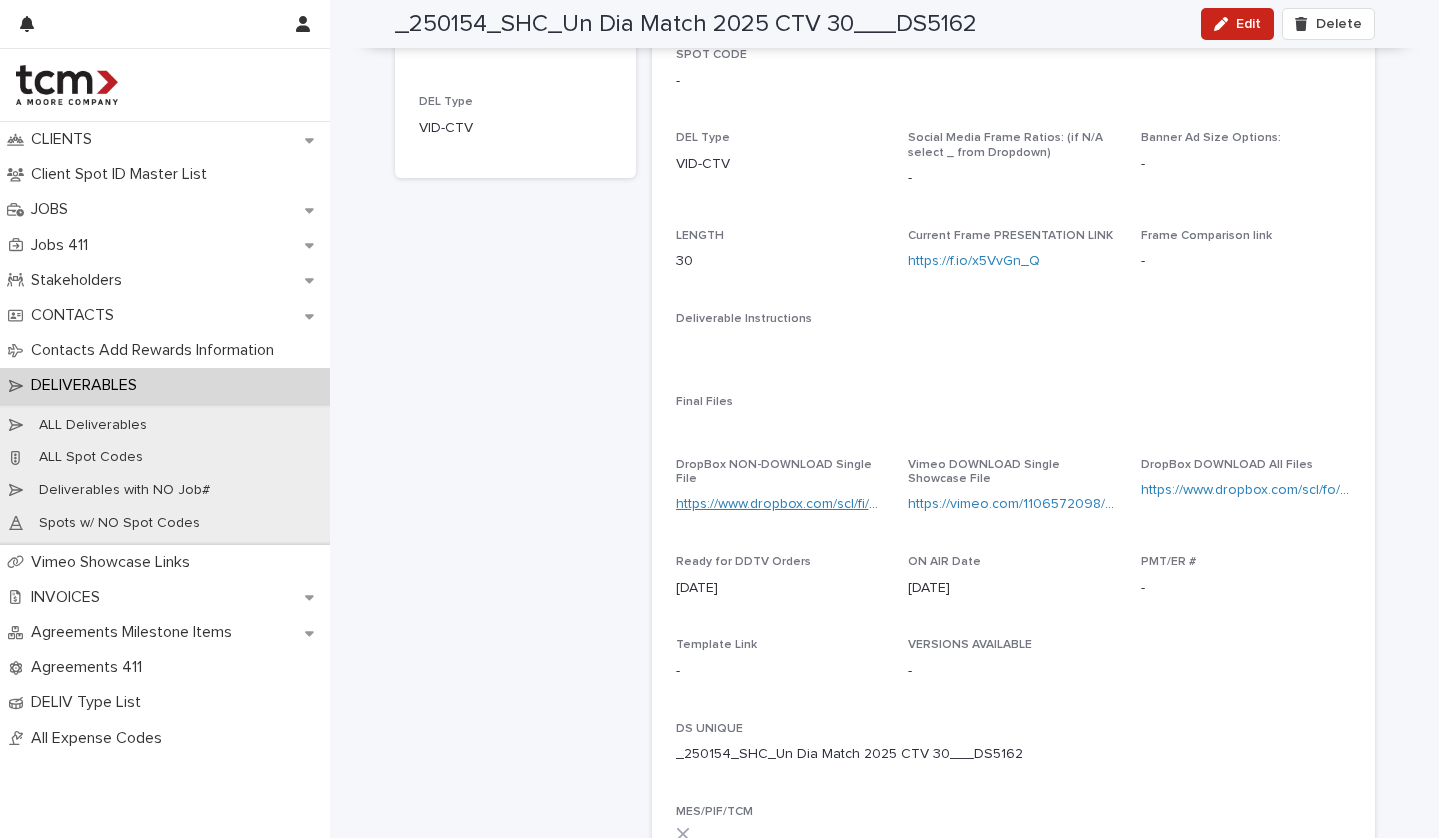 click on "https://www.dropbox.com/scl/fi/39qva3l9ykfzivjlzzdmz/250154_SHC_Un-Dia-Match-2025-CTV-30_DS5162_StandardBitrate.mp4?rlkey=oxsj8gqh94yez9nfua3wv75i0&st=p3msj2bm&dl=0" at bounding box center (1256, 504) 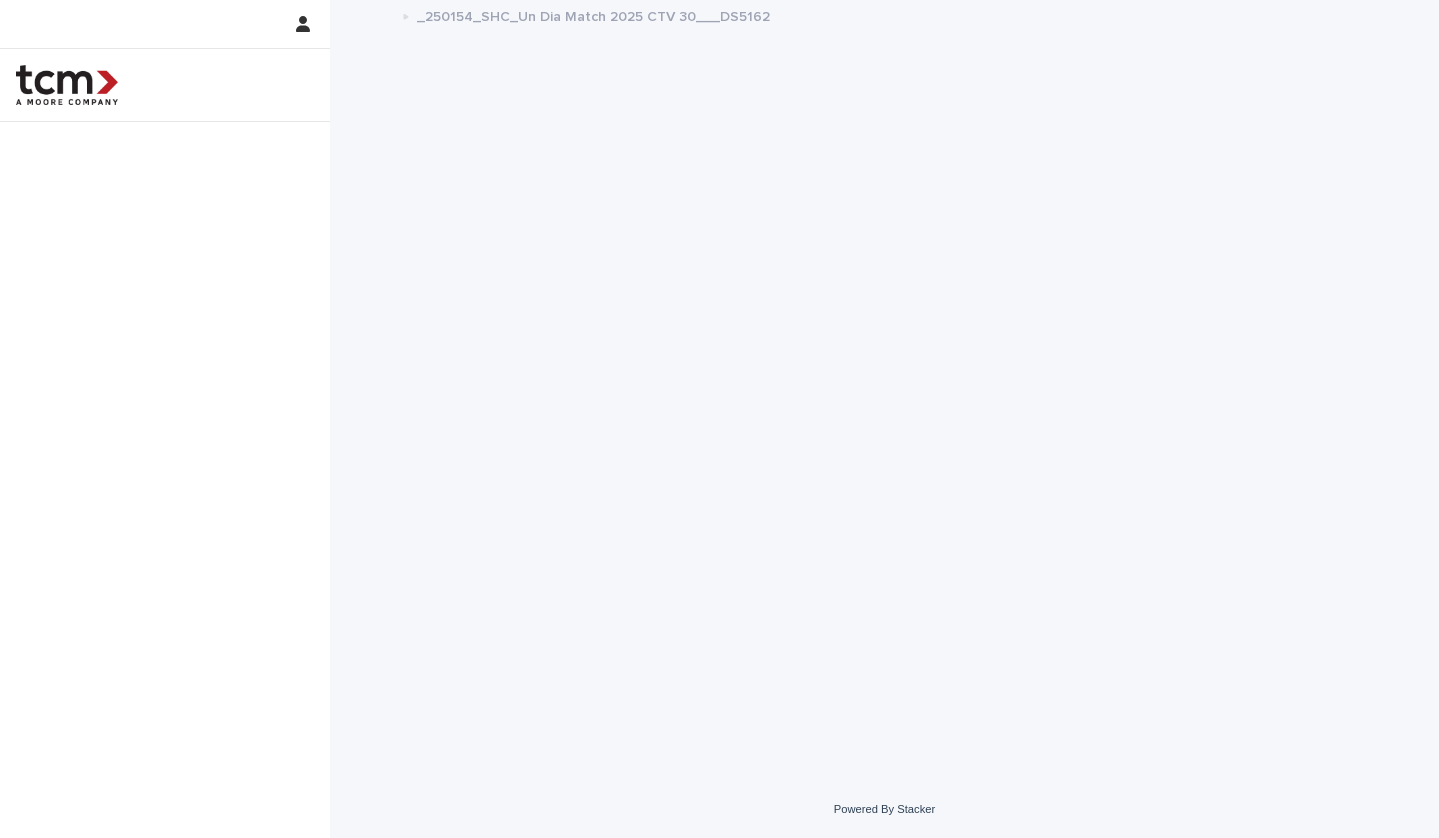 scroll, scrollTop: 0, scrollLeft: 0, axis: both 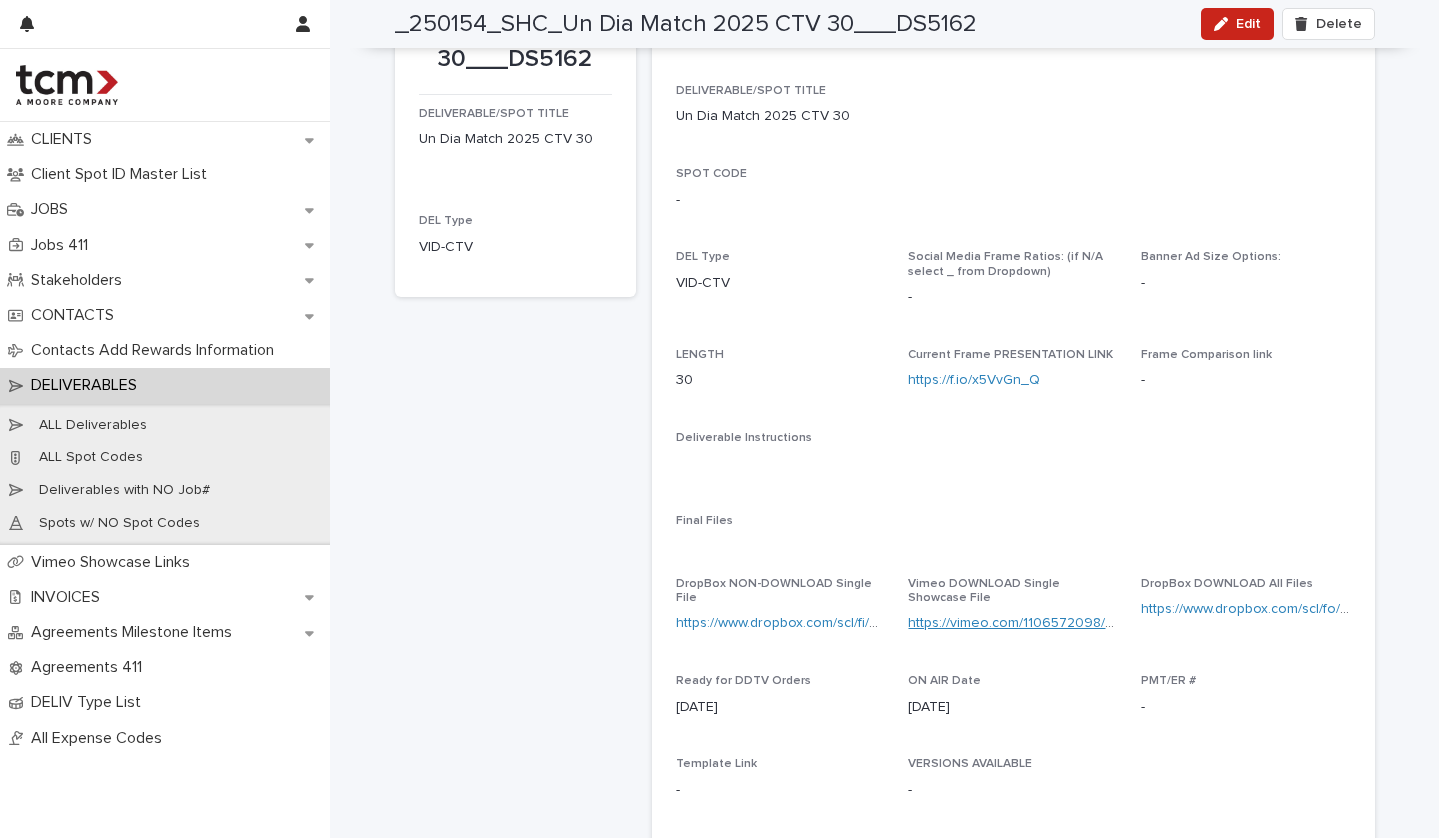 click on "https://vimeo.com/1106572098/fbd3271c66?share=copy" at bounding box center [1084, 623] 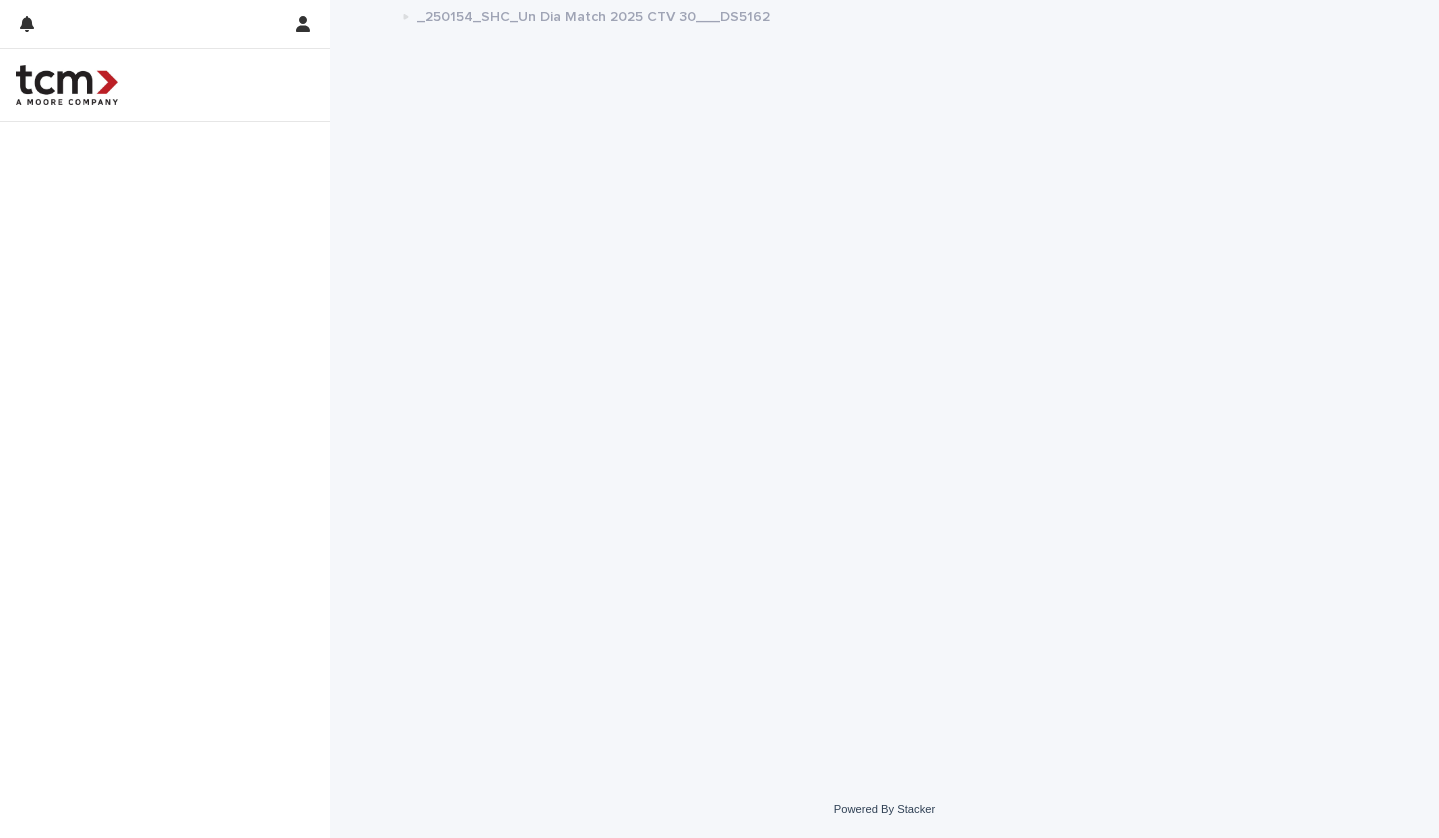 scroll, scrollTop: 0, scrollLeft: 0, axis: both 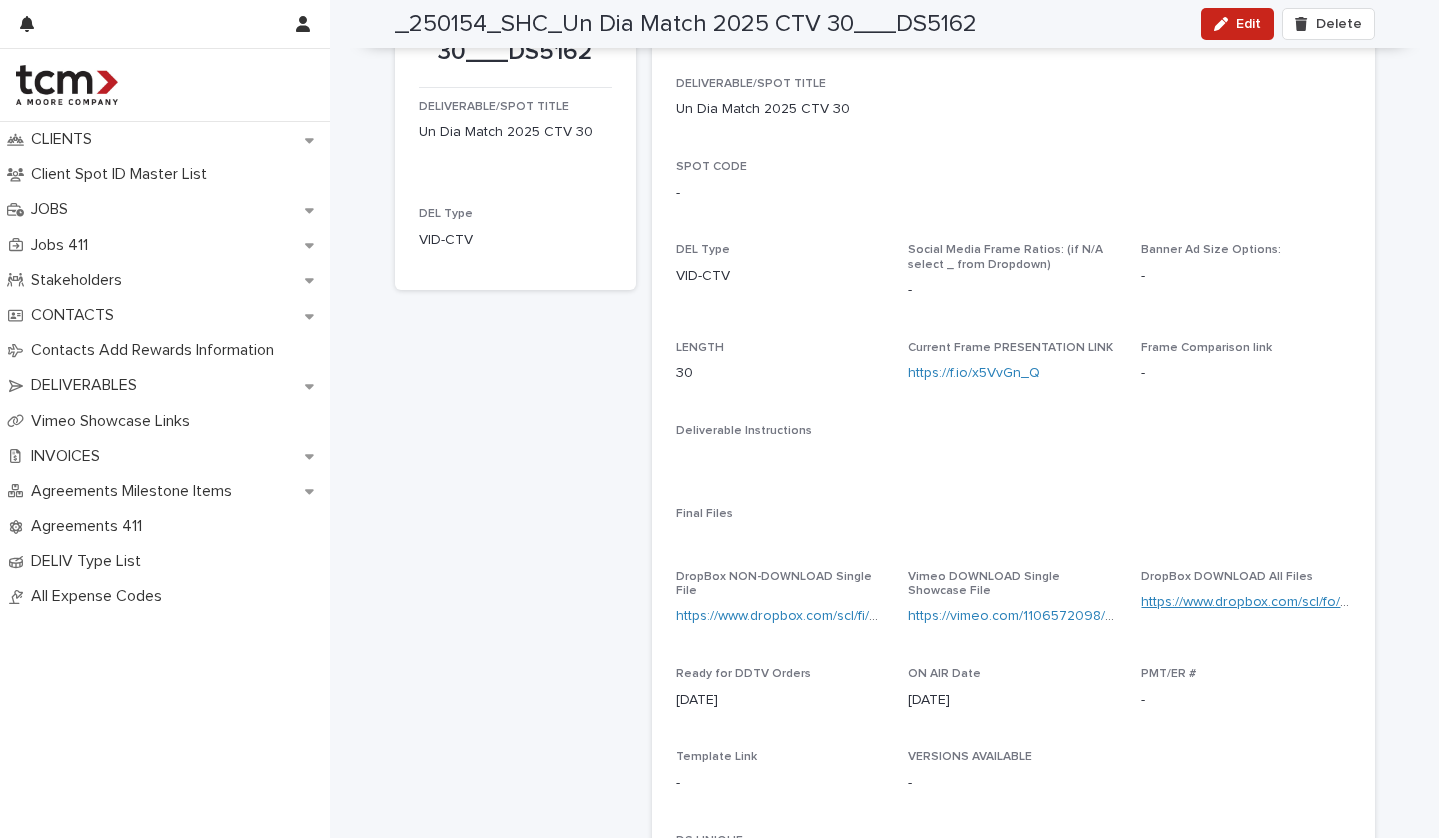 click on "https://www.dropbox.com/scl/fo/6pq6lgwxkzitqdjqr3k2k/AOtI7CixQL-5c76_QIPEg7Q?rlkey=dea7t7dwakzvxdoigsi9i921j&st=juzpyowb&dl=0" at bounding box center (1572, 602) 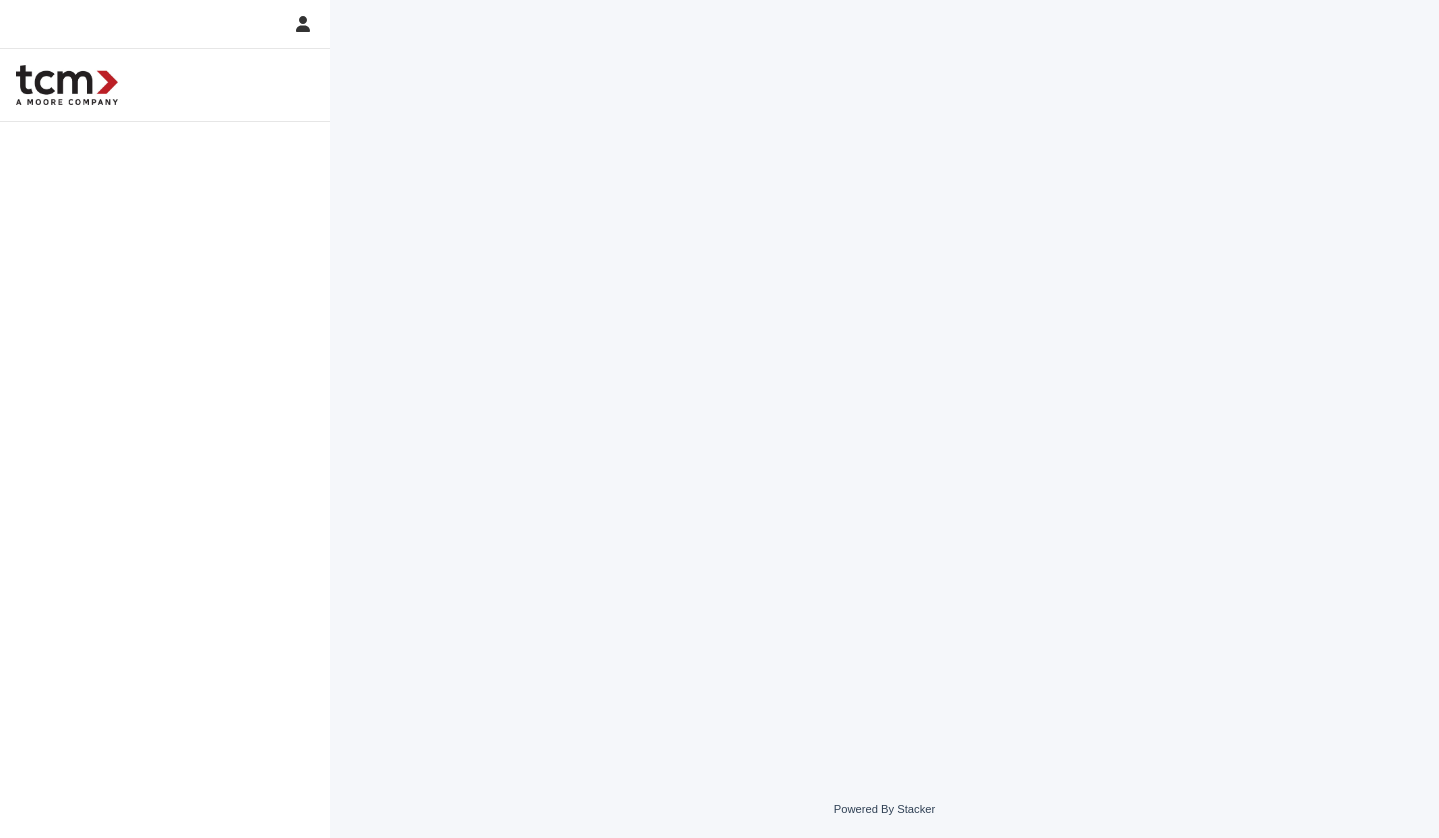 scroll, scrollTop: 0, scrollLeft: 0, axis: both 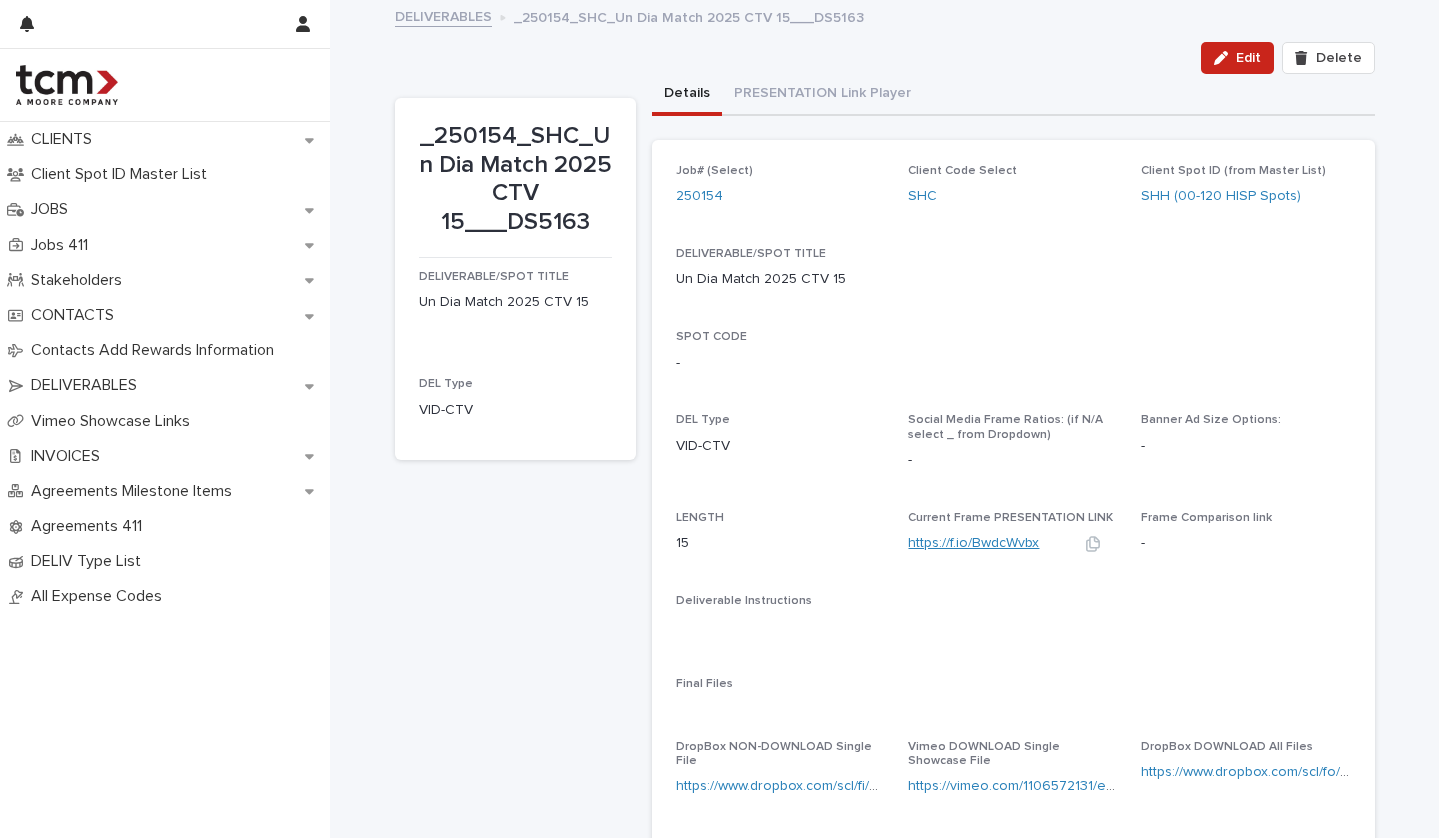 click on "https://f.io/BwdcWvbx" at bounding box center (973, 543) 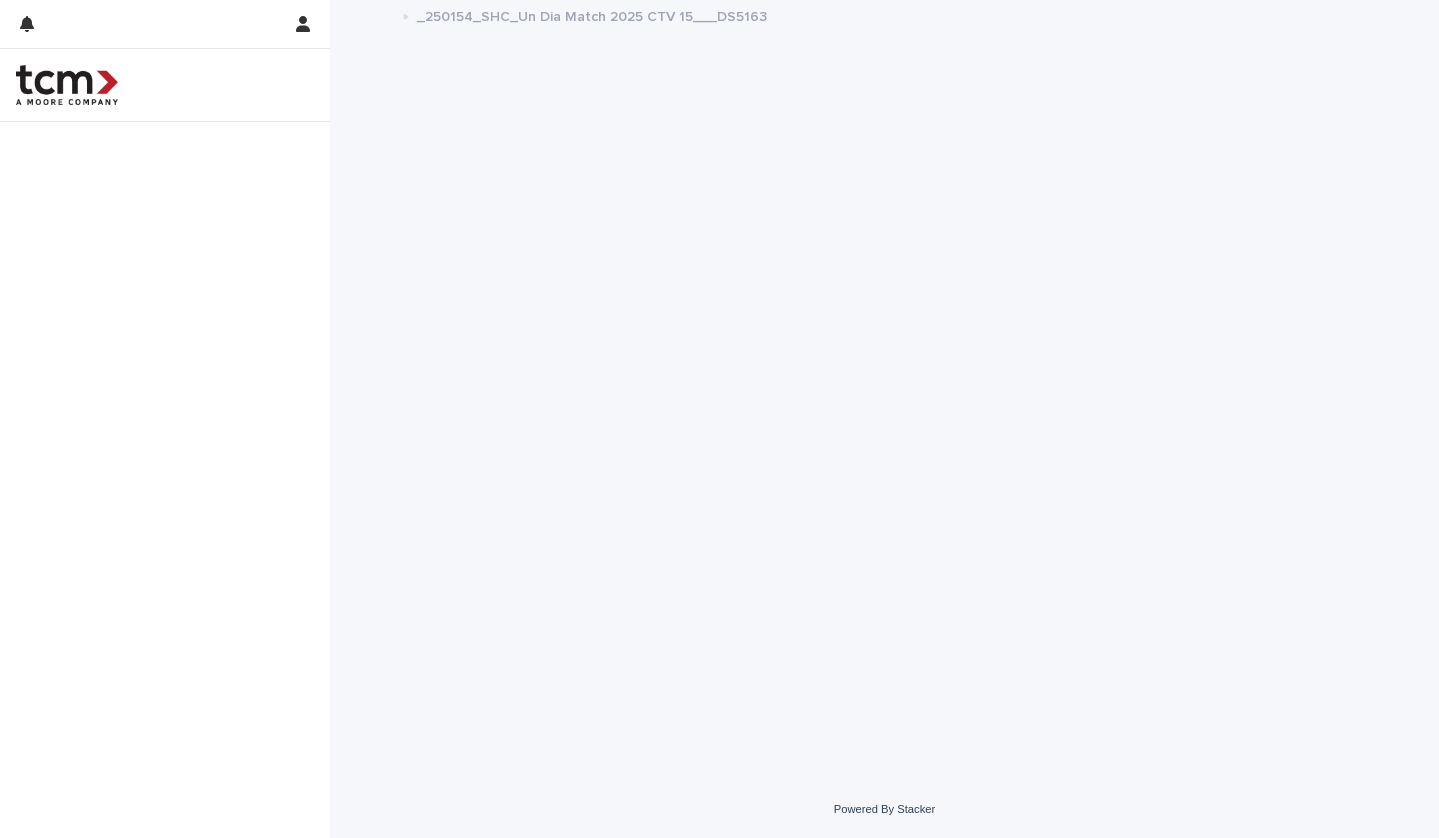scroll, scrollTop: 0, scrollLeft: 0, axis: both 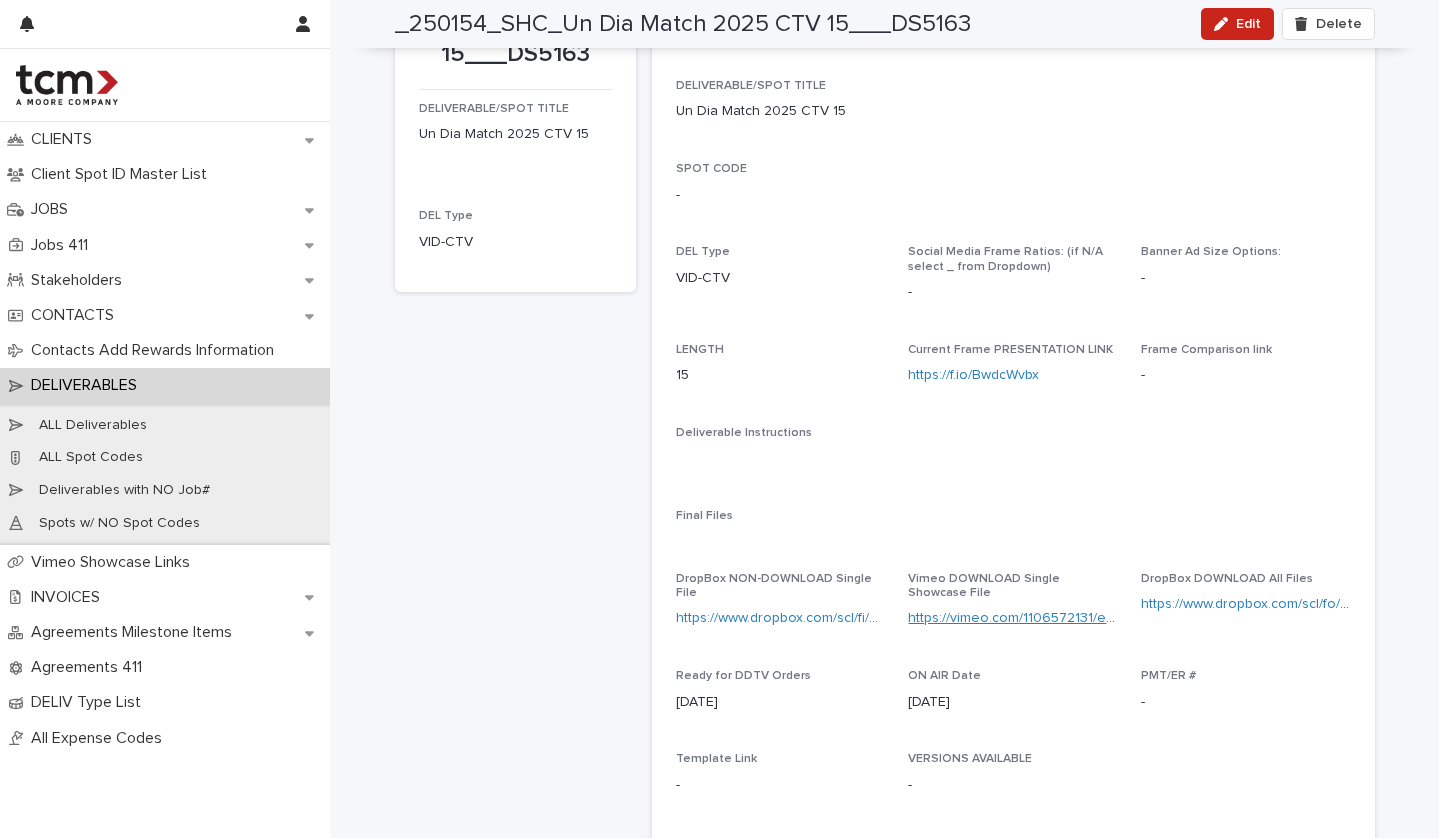 click on "https://vimeo.com/1106572131/ec690f437f?share=copy" at bounding box center [1081, 618] 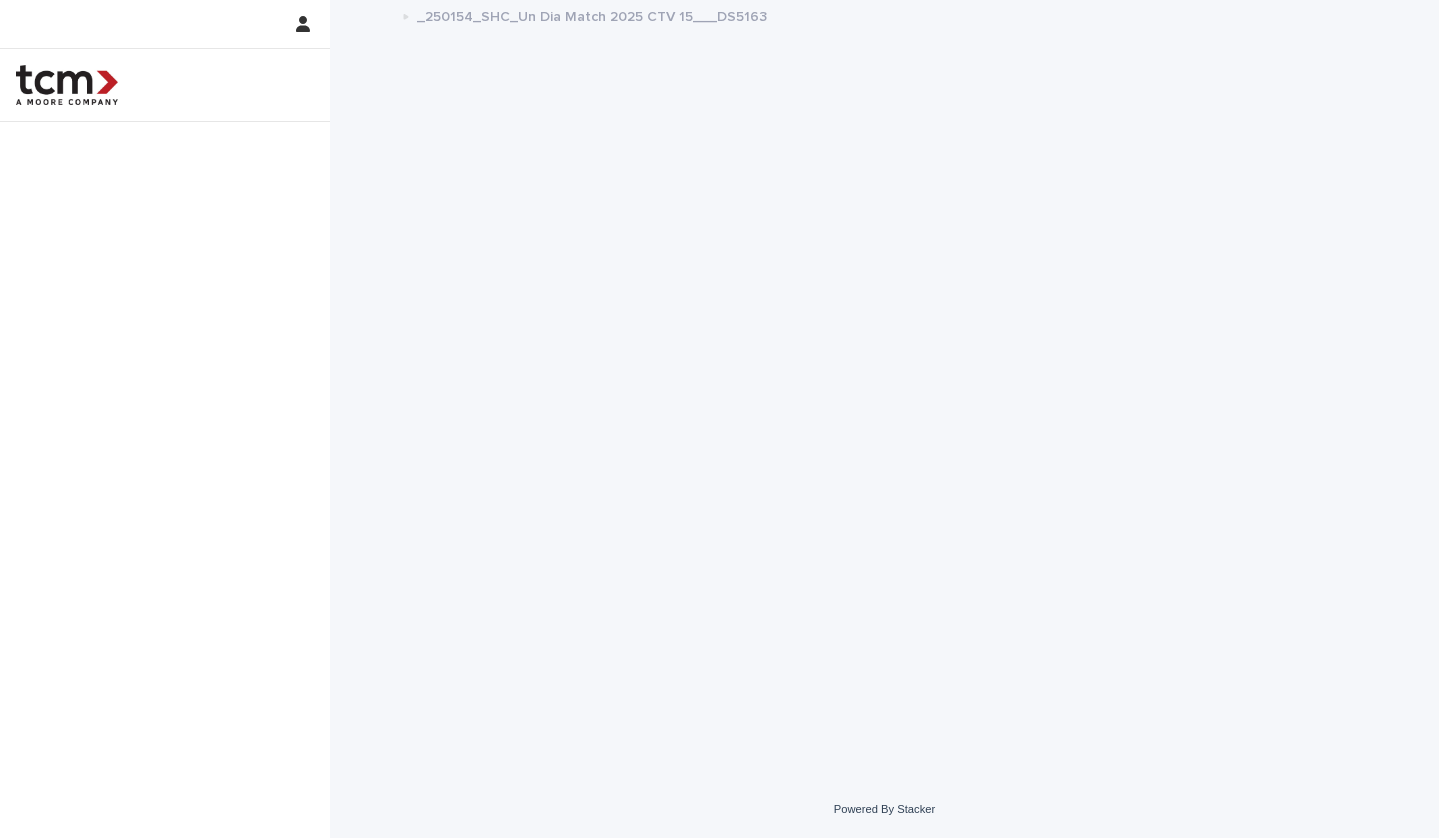 scroll, scrollTop: 0, scrollLeft: 0, axis: both 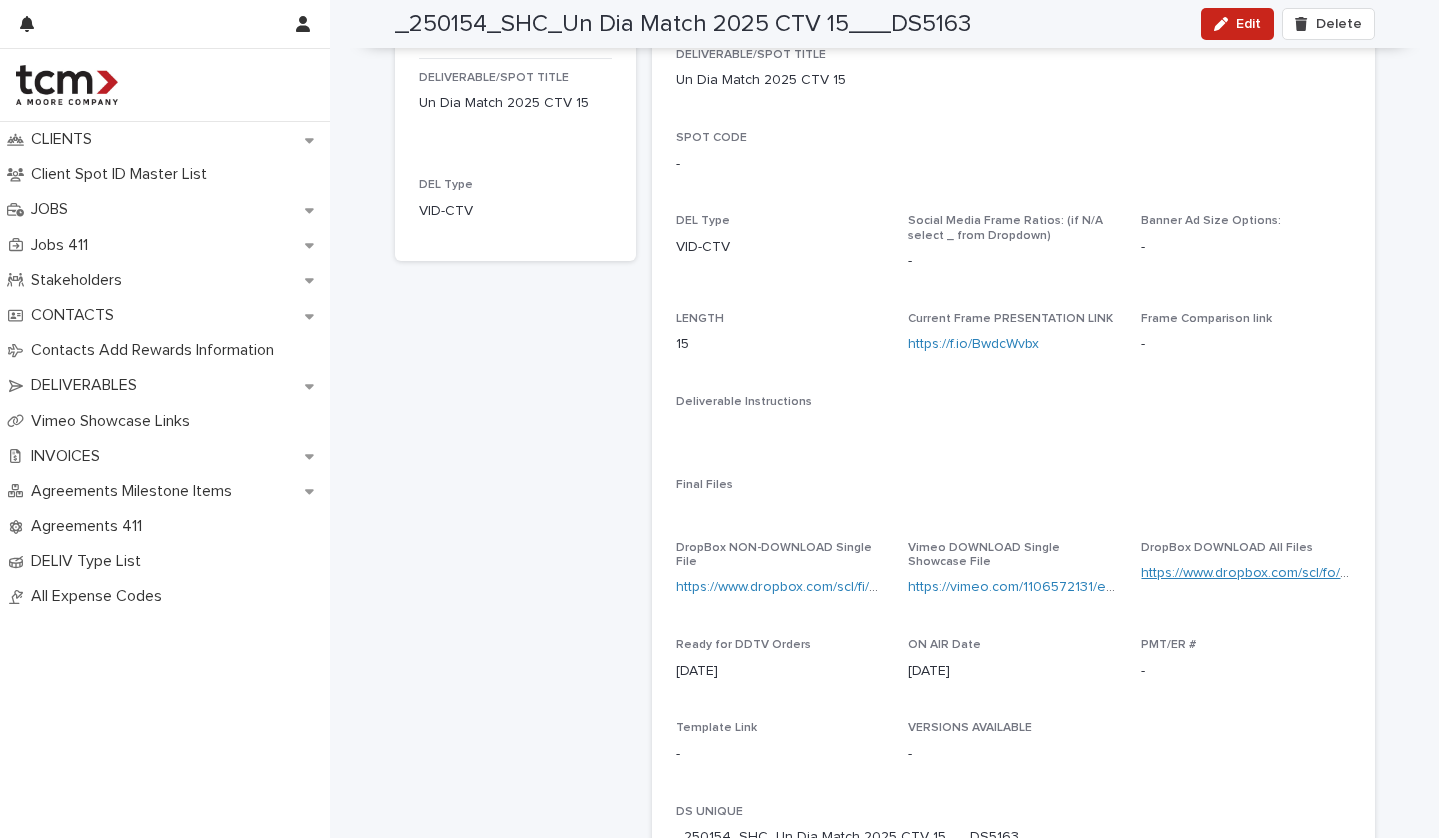 click on "https://www.dropbox.com/scl/fo/fxlsglg18jdoczkyymvft/AKQr-oKppzVowGOmhomVhkQ?rlkey=d5hsi6rtaf1fyolzwlg17p0uh&st=mov8p4ni&dl=0" at bounding box center (1576, 573) 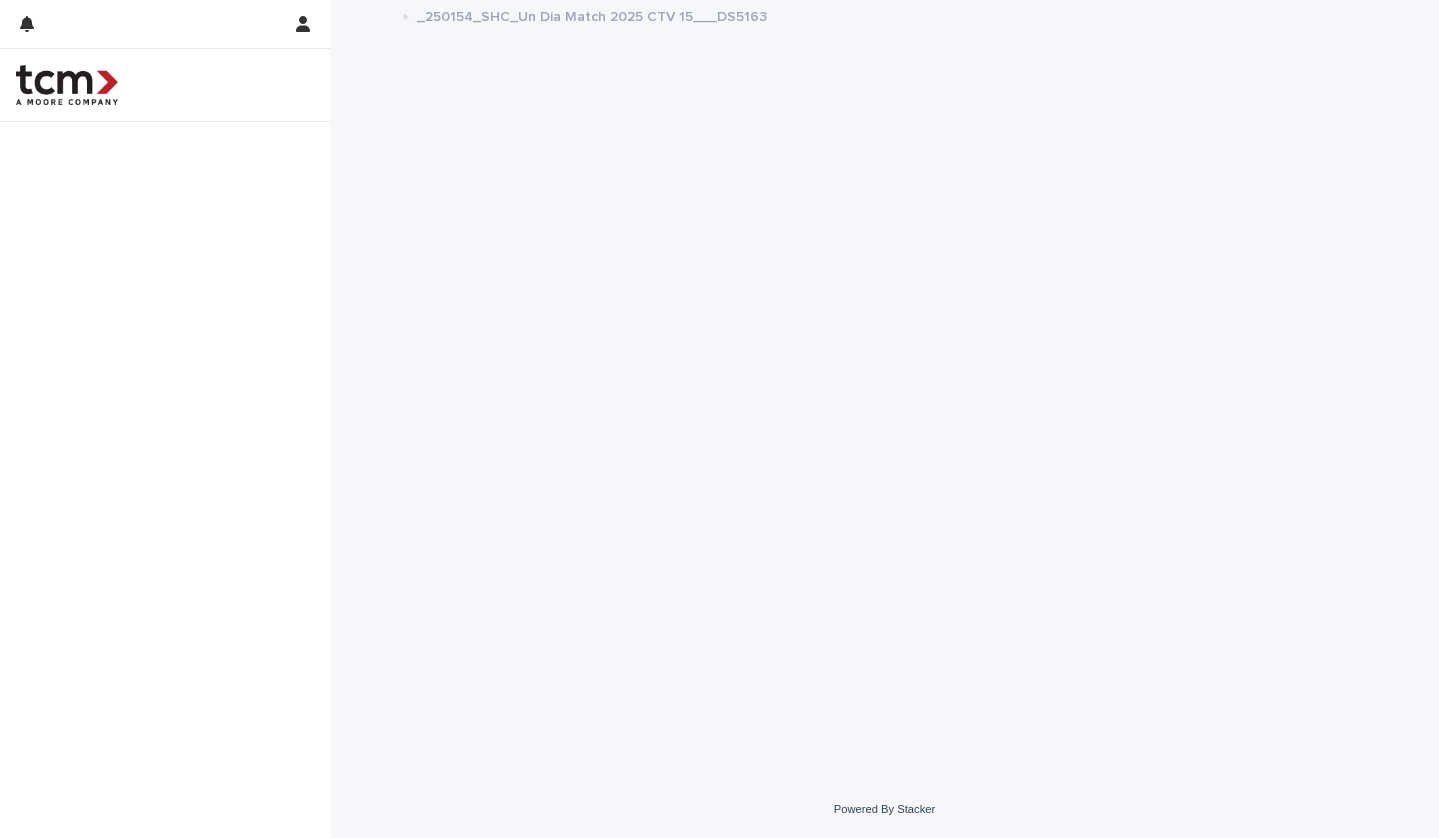 scroll, scrollTop: 0, scrollLeft: 0, axis: both 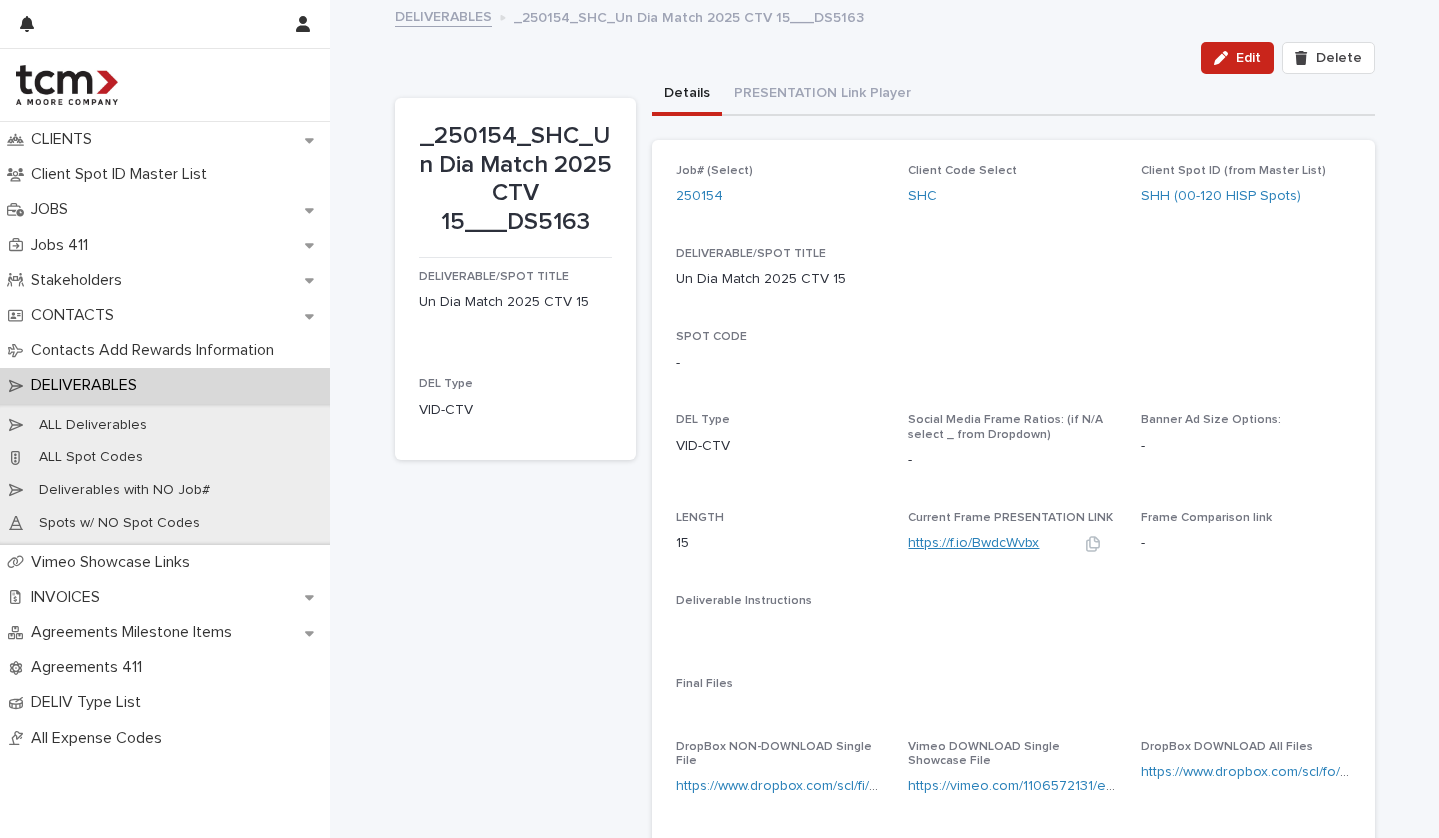 click on "https://f.io/BwdcWvbx" at bounding box center [973, 543] 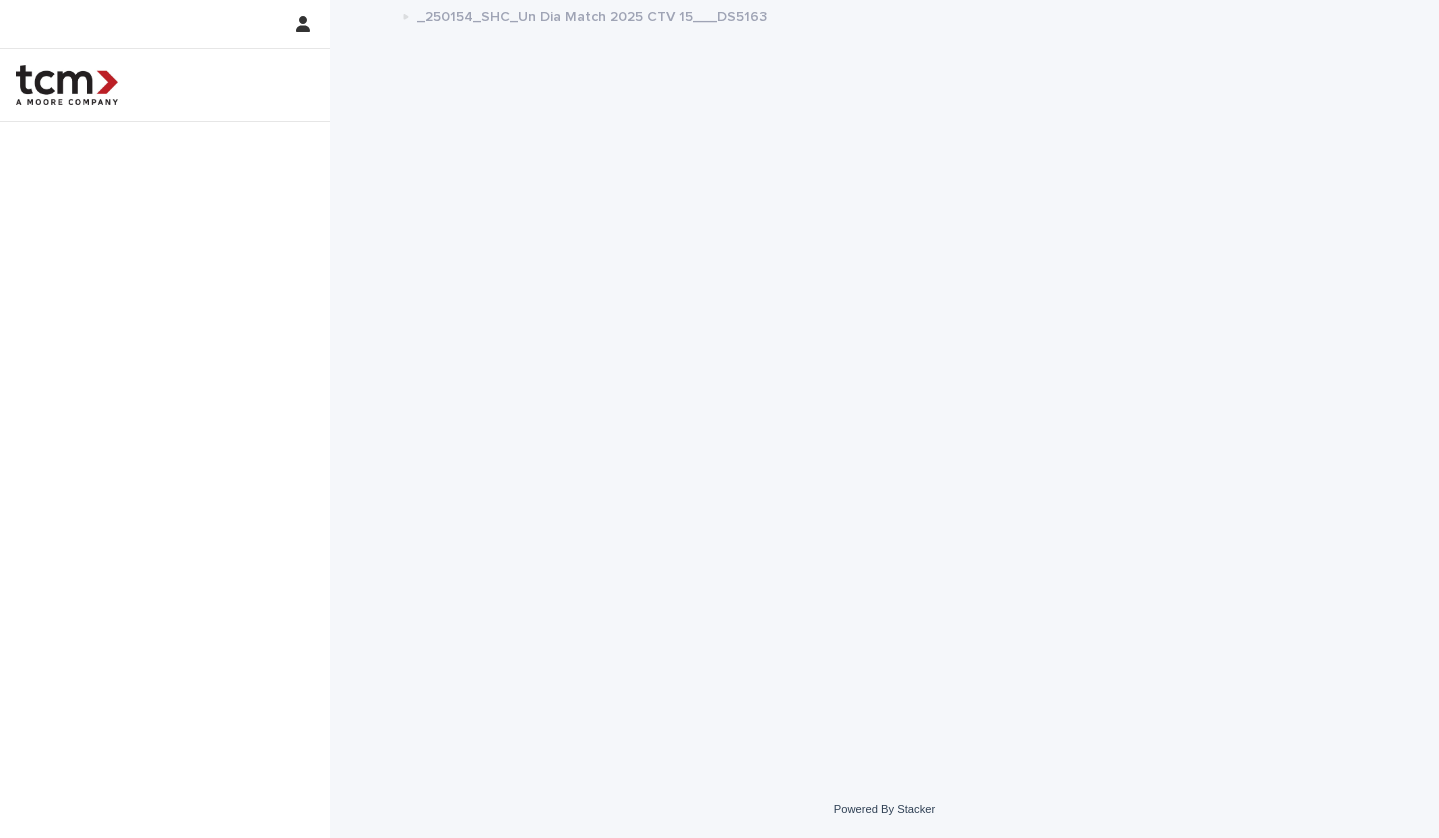 scroll, scrollTop: 0, scrollLeft: 0, axis: both 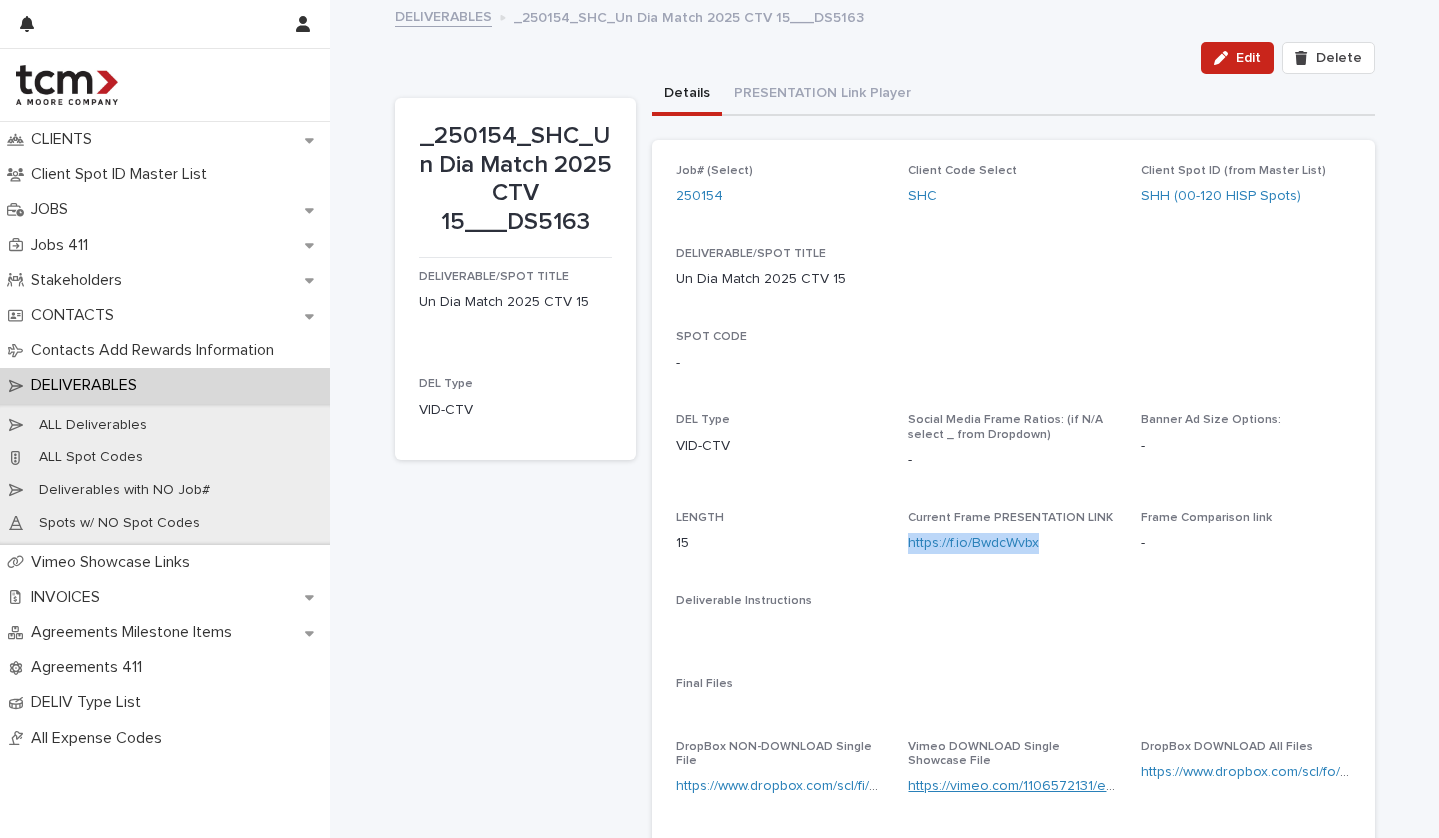 click on "https://vimeo.com/1106572131/ec690f437f?share=copy" at bounding box center [1081, 786] 